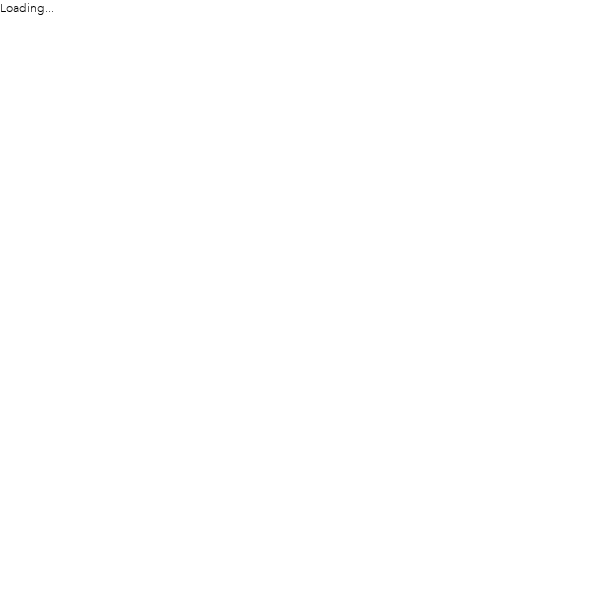 scroll, scrollTop: 0, scrollLeft: 0, axis: both 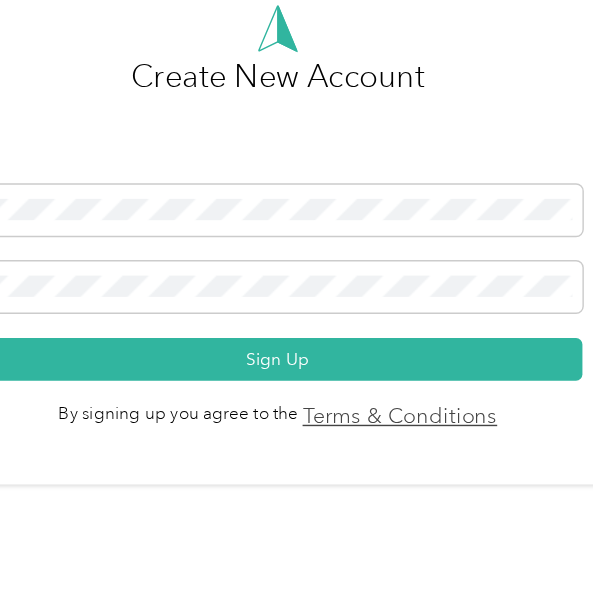 click on "Back Create New Account Sign Up By signing up you agree to the Terms & Conditions" at bounding box center (291, 323) 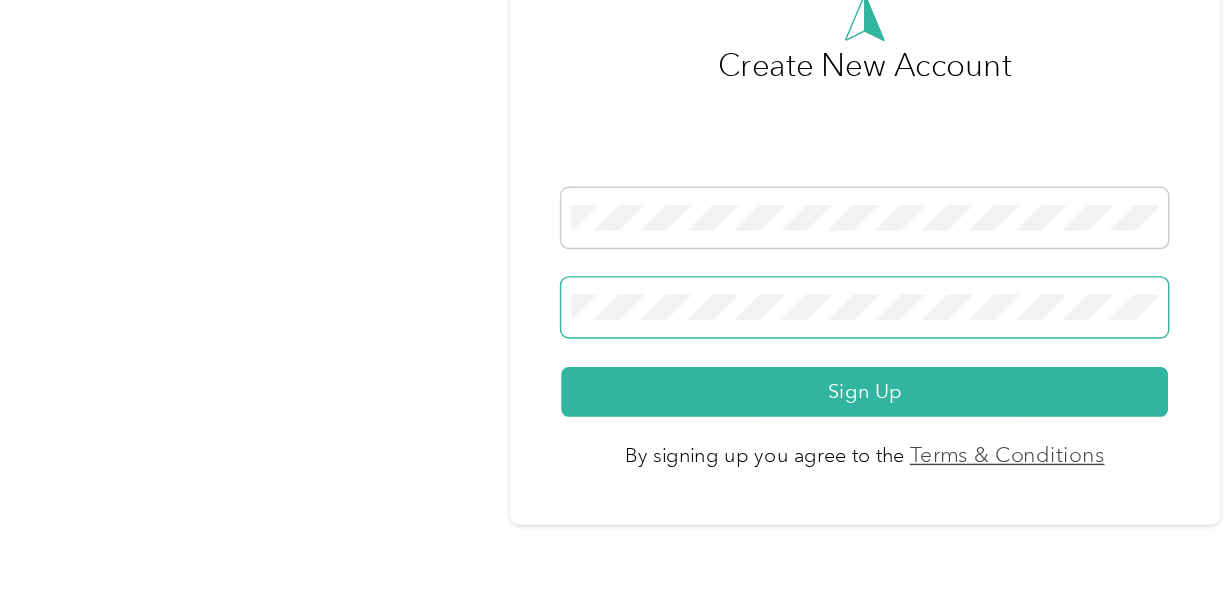 click on "Sign Up" at bounding box center [608, 391] 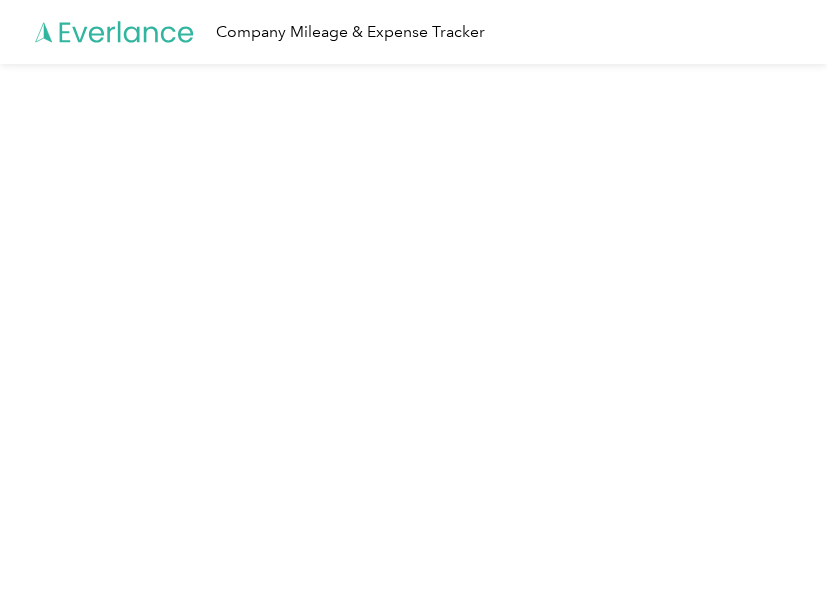 scroll, scrollTop: 0, scrollLeft: 0, axis: both 